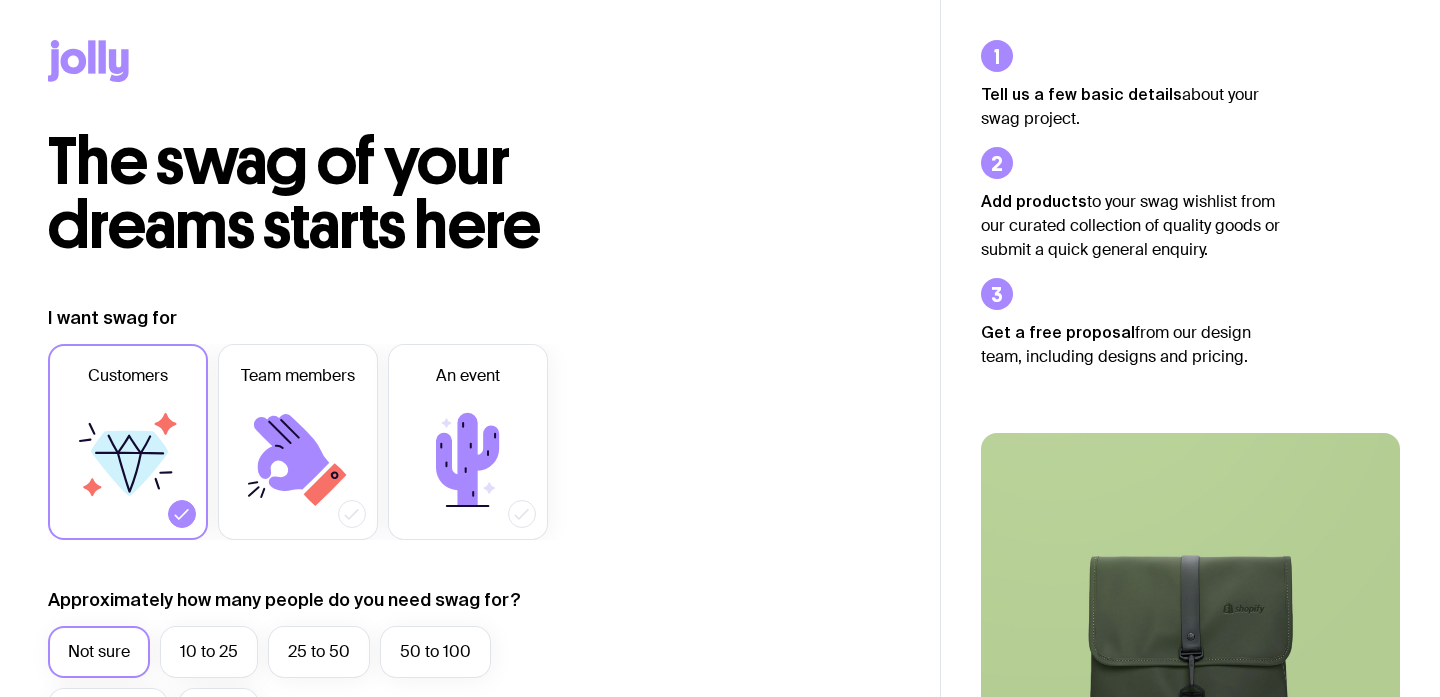 scroll, scrollTop: 0, scrollLeft: 0, axis: both 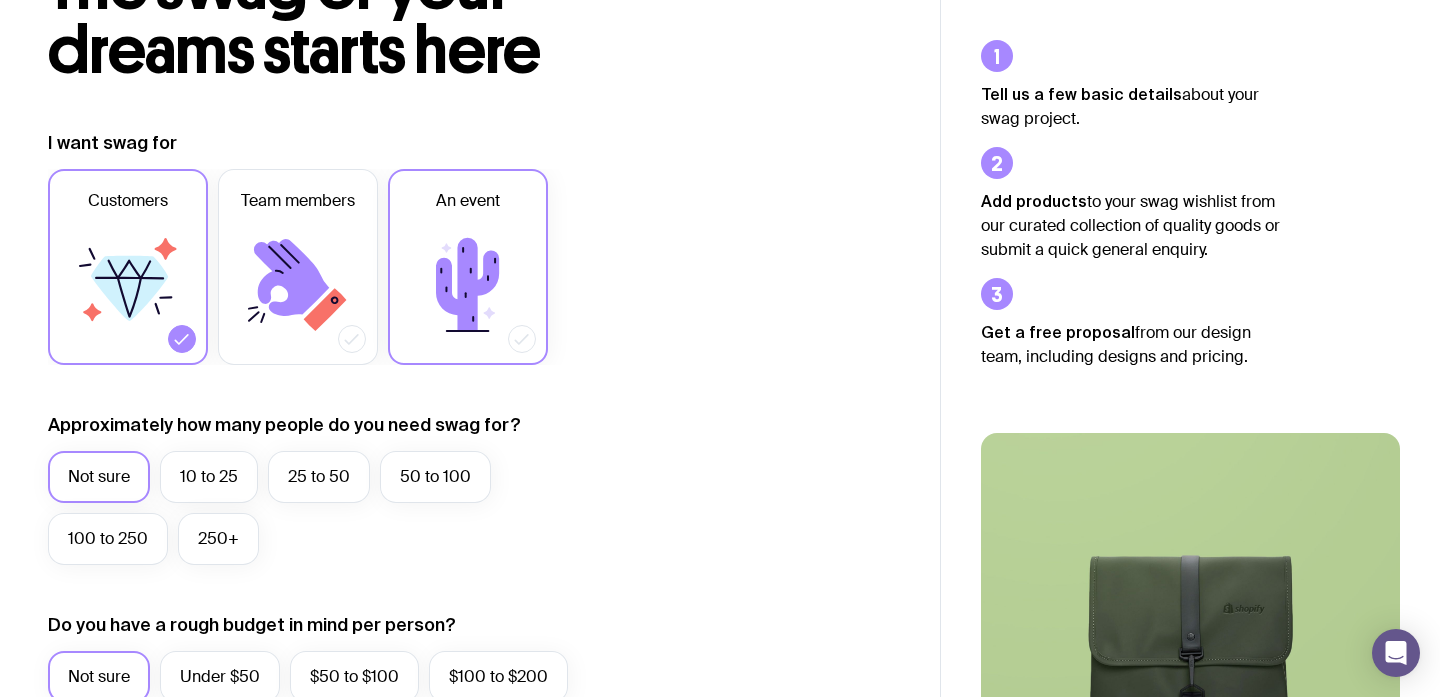 click 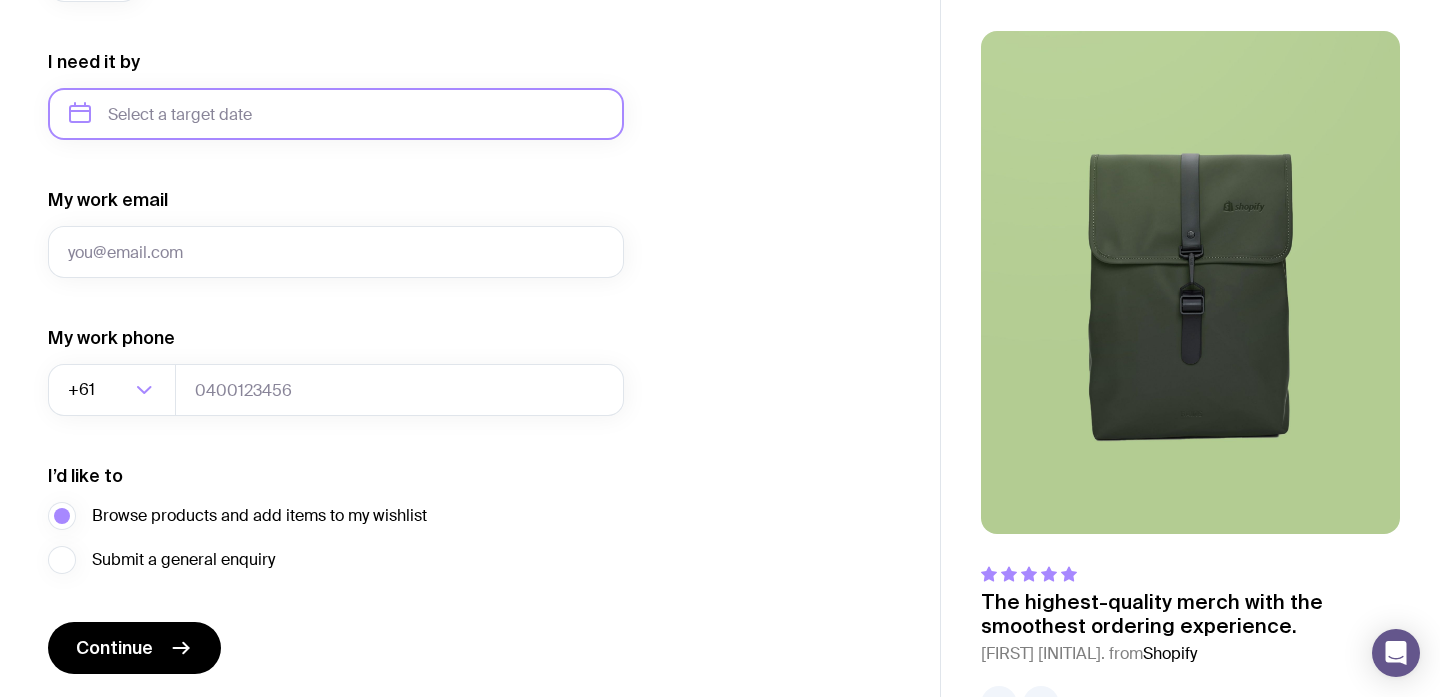 scroll, scrollTop: 1003, scrollLeft: 0, axis: vertical 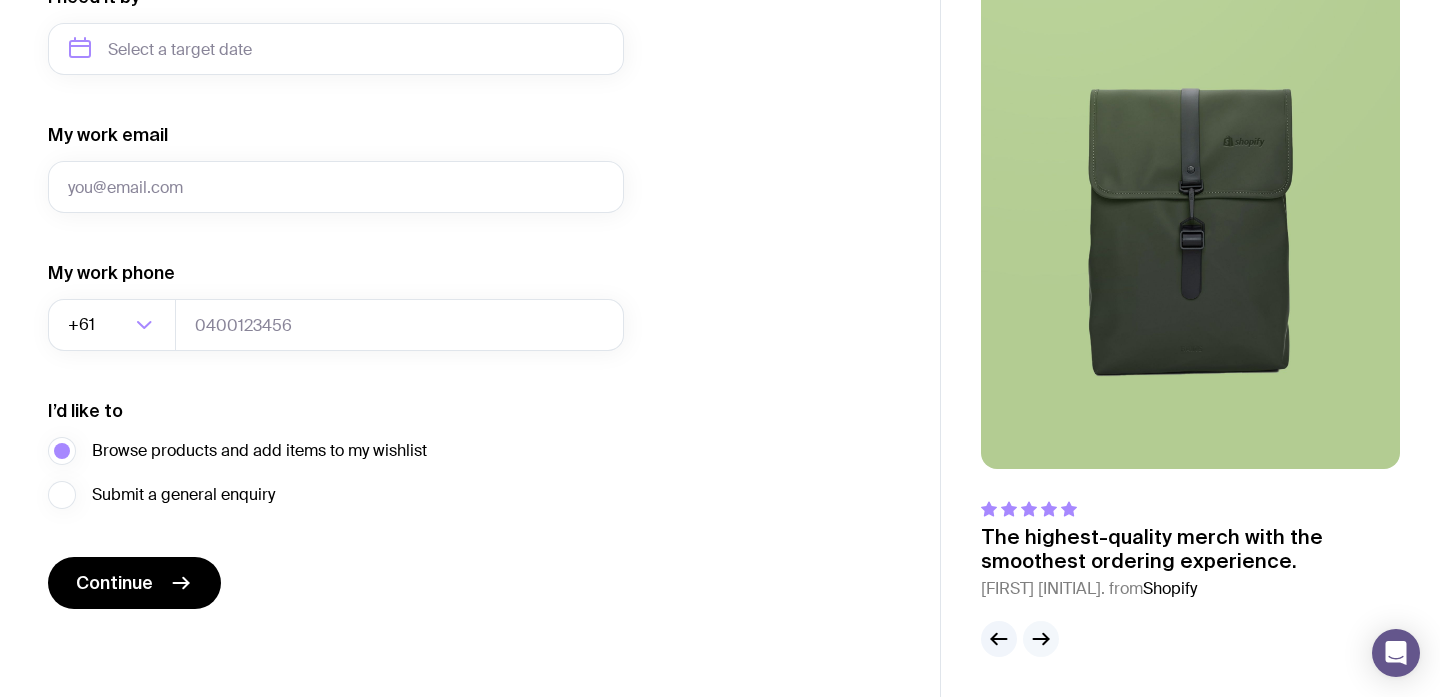 click 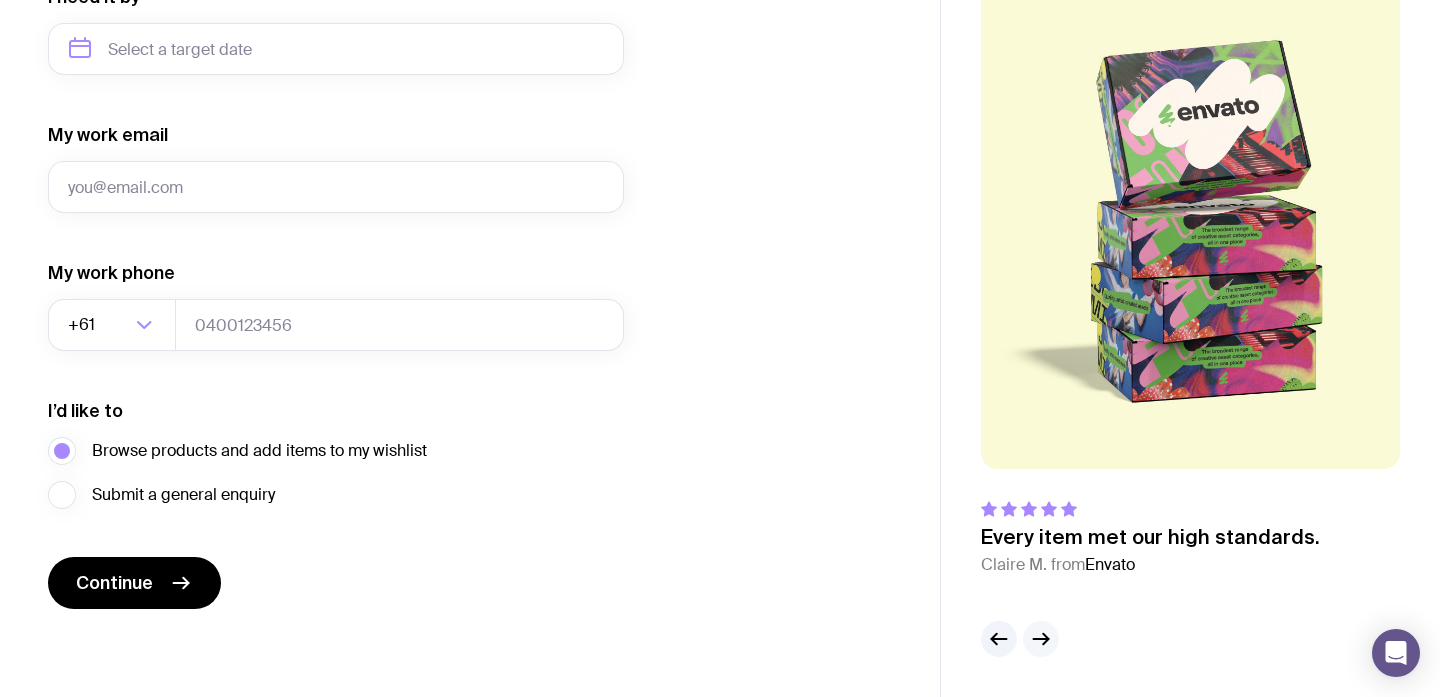 click 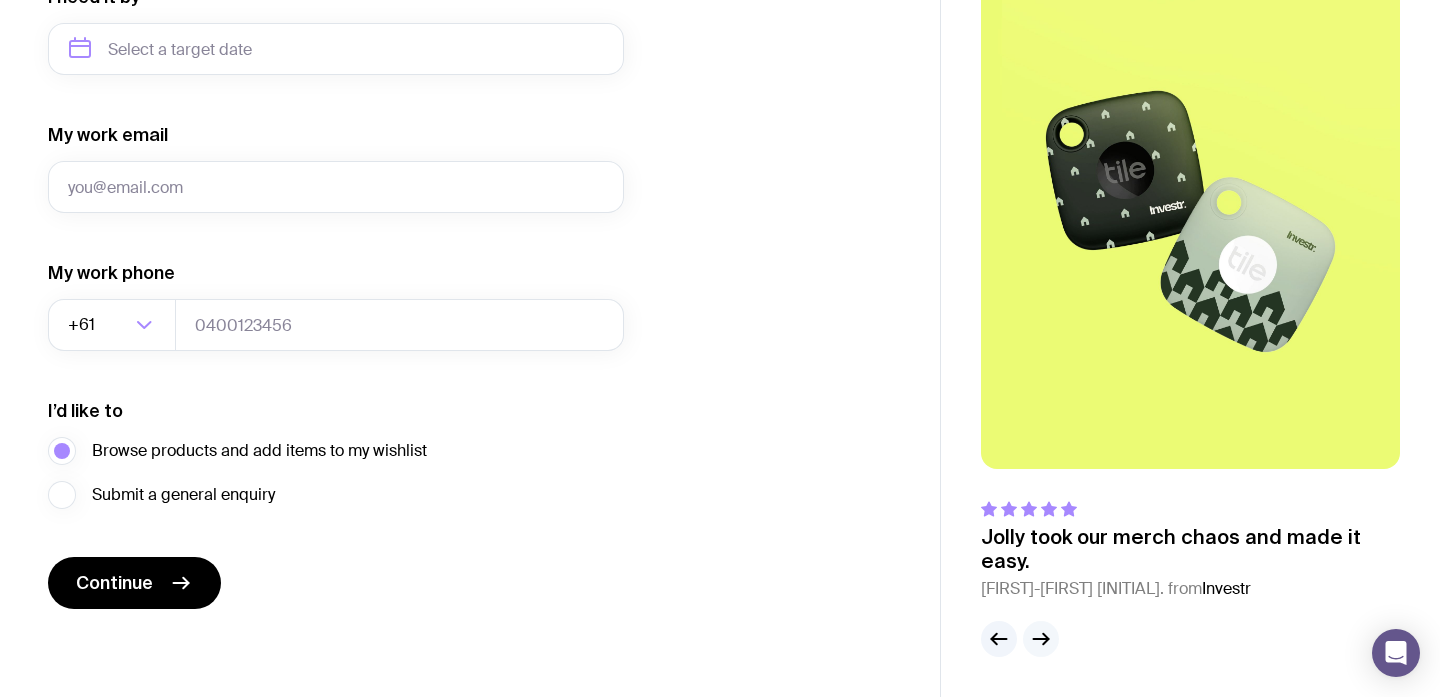 click 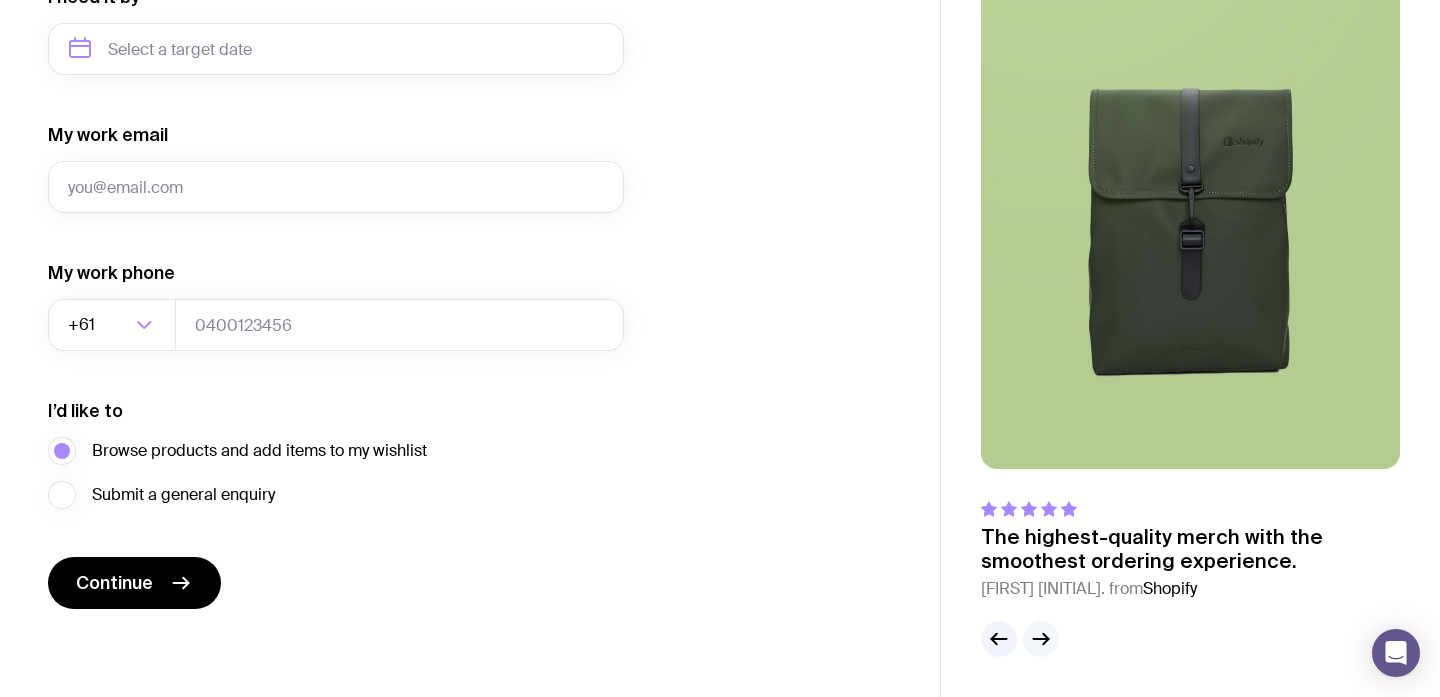 click 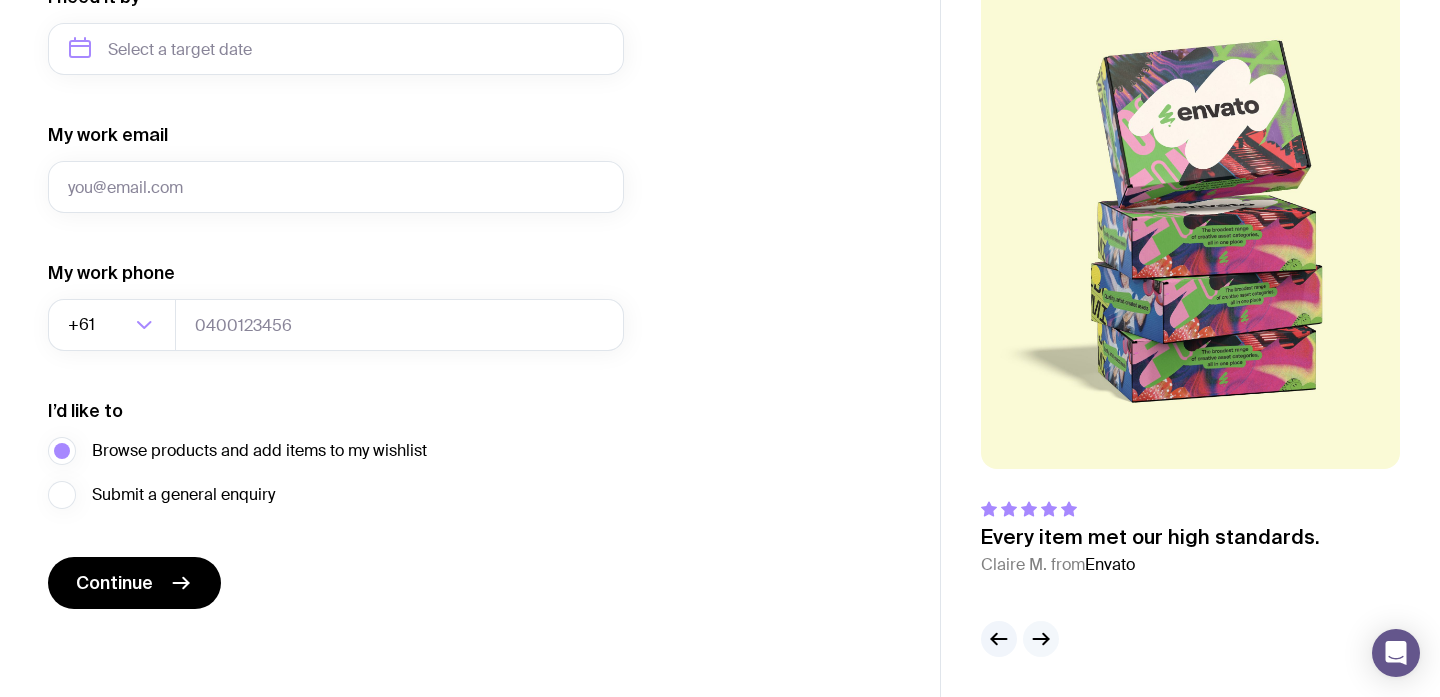 click 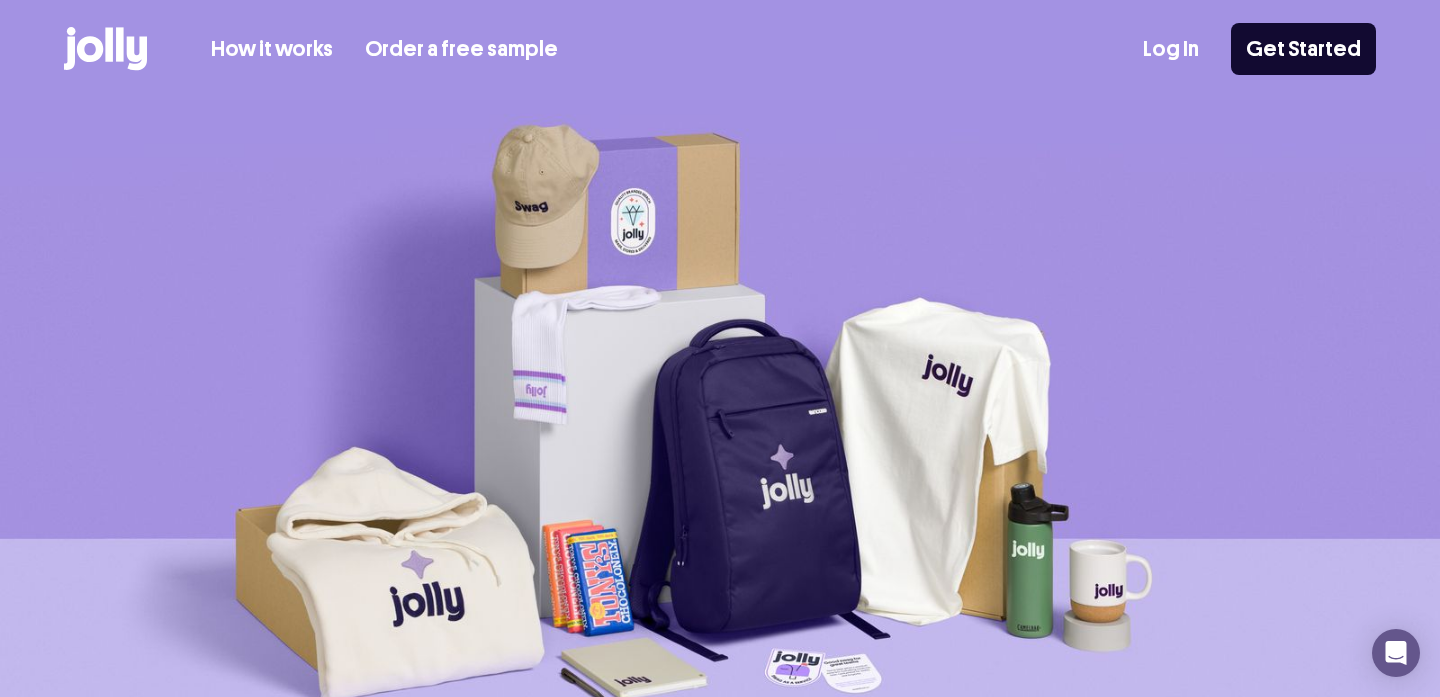 scroll, scrollTop: 0, scrollLeft: 0, axis: both 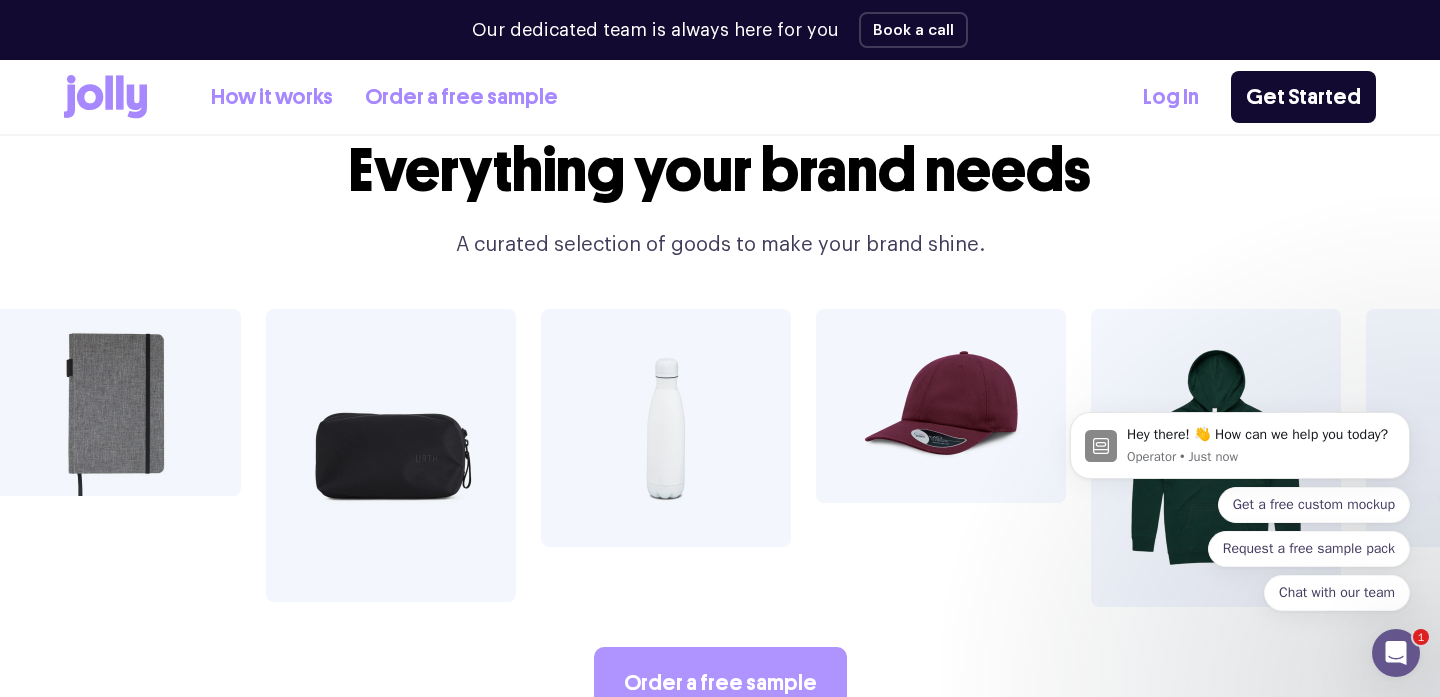 click on "Order a free sample" at bounding box center (720, 683) 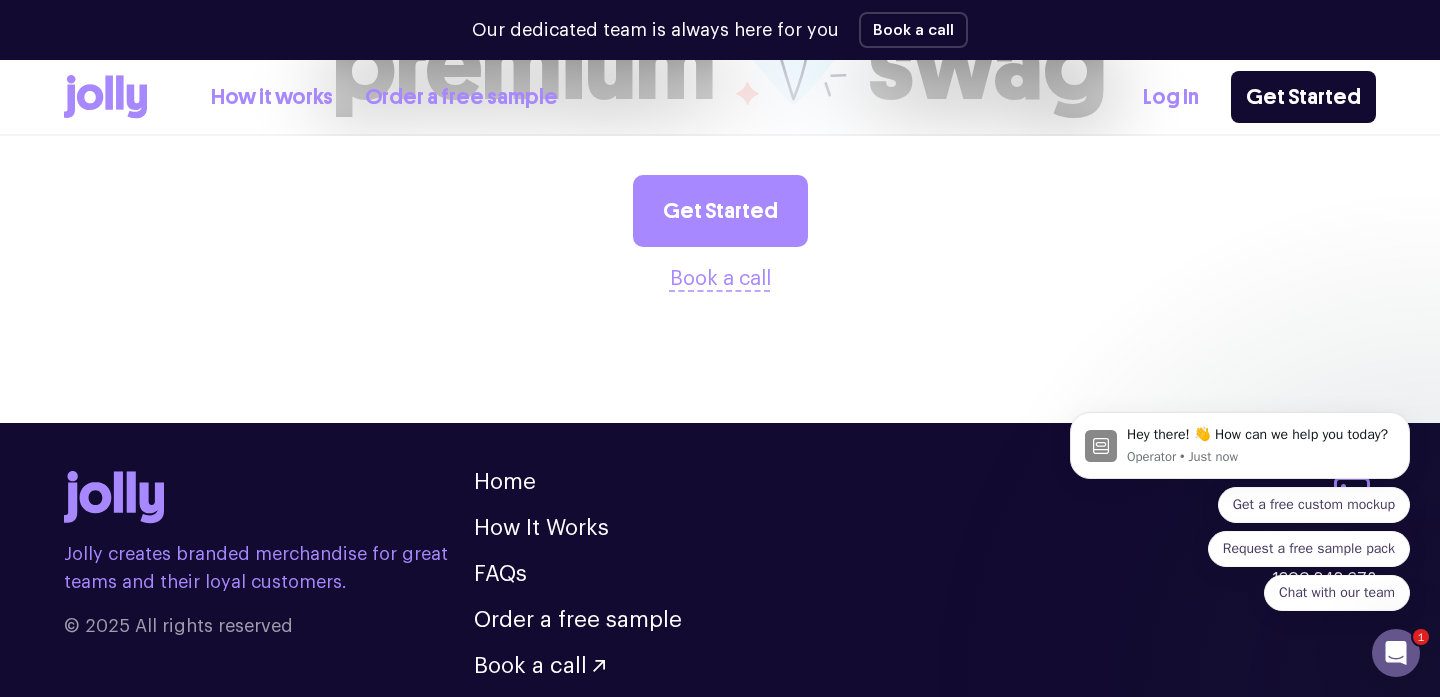 scroll, scrollTop: 2449, scrollLeft: 0, axis: vertical 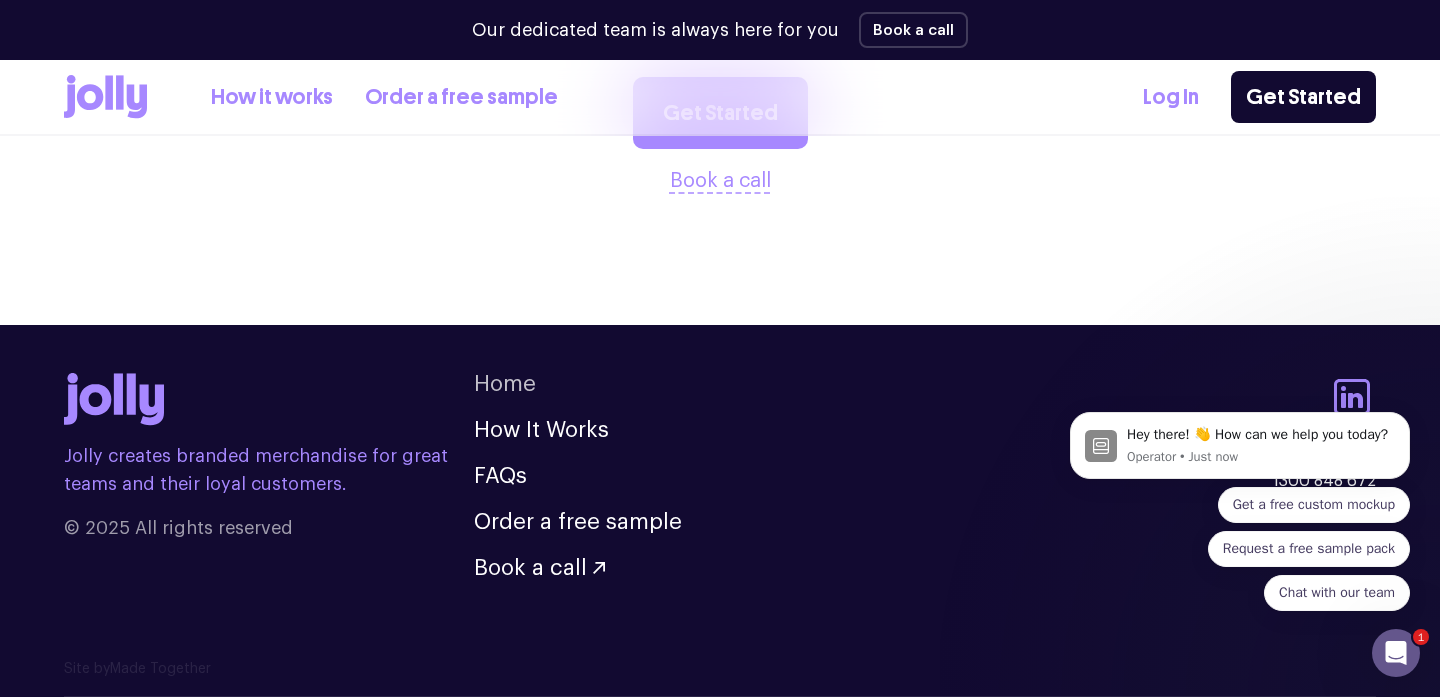 click on "Home" at bounding box center (505, 384) 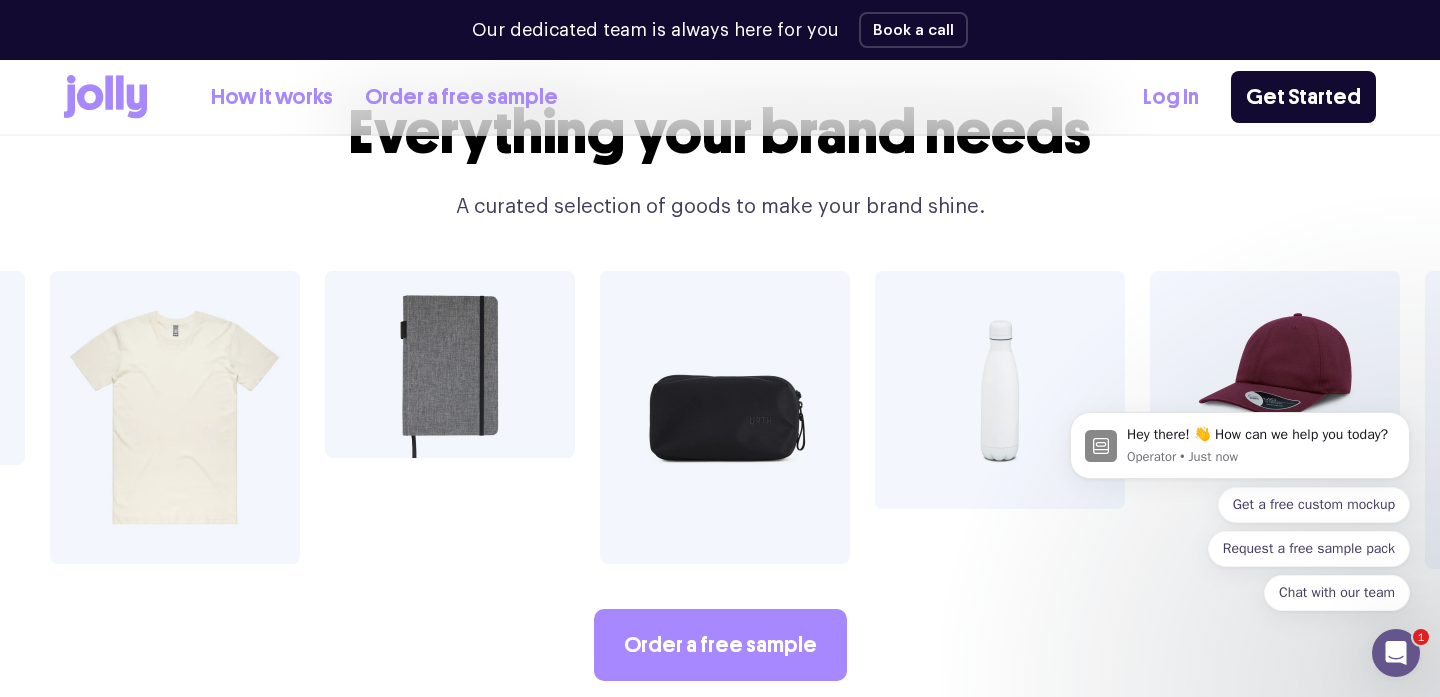 scroll, scrollTop: 3382, scrollLeft: 0, axis: vertical 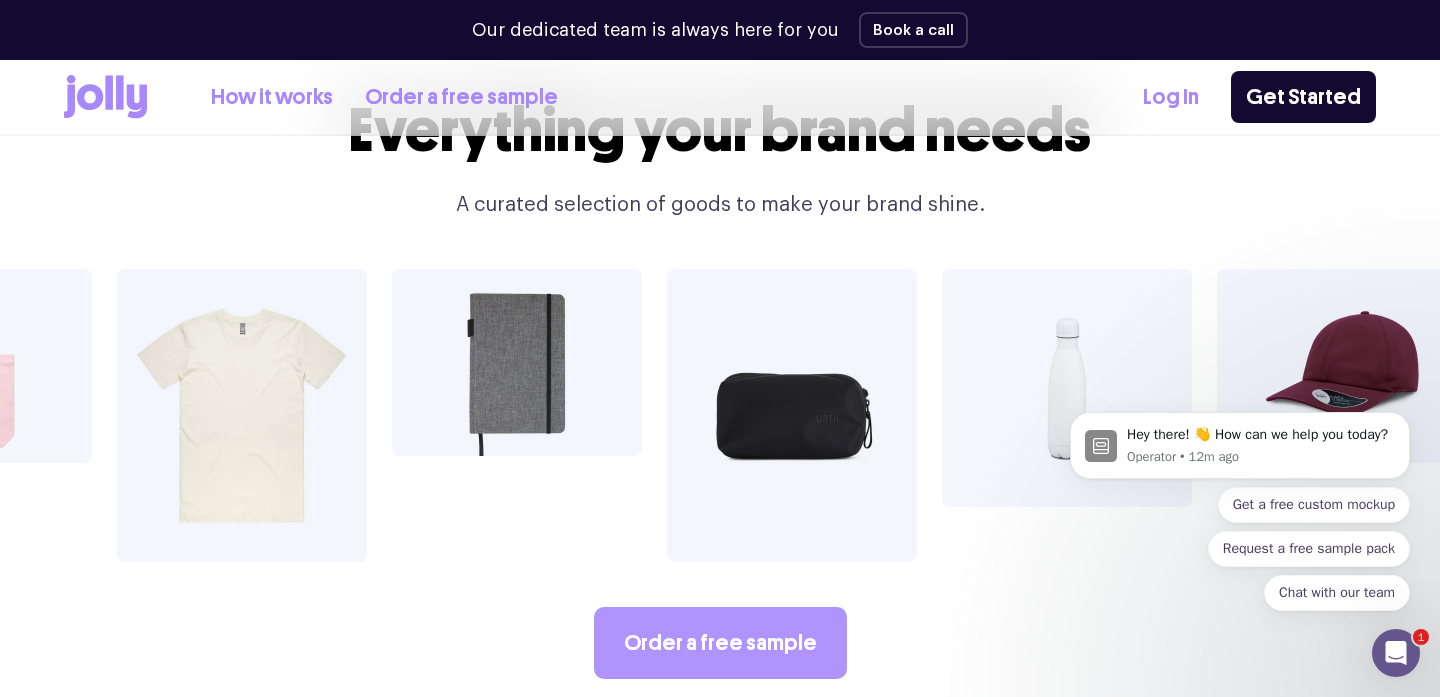 click on "Order a free sample" at bounding box center [720, 643] 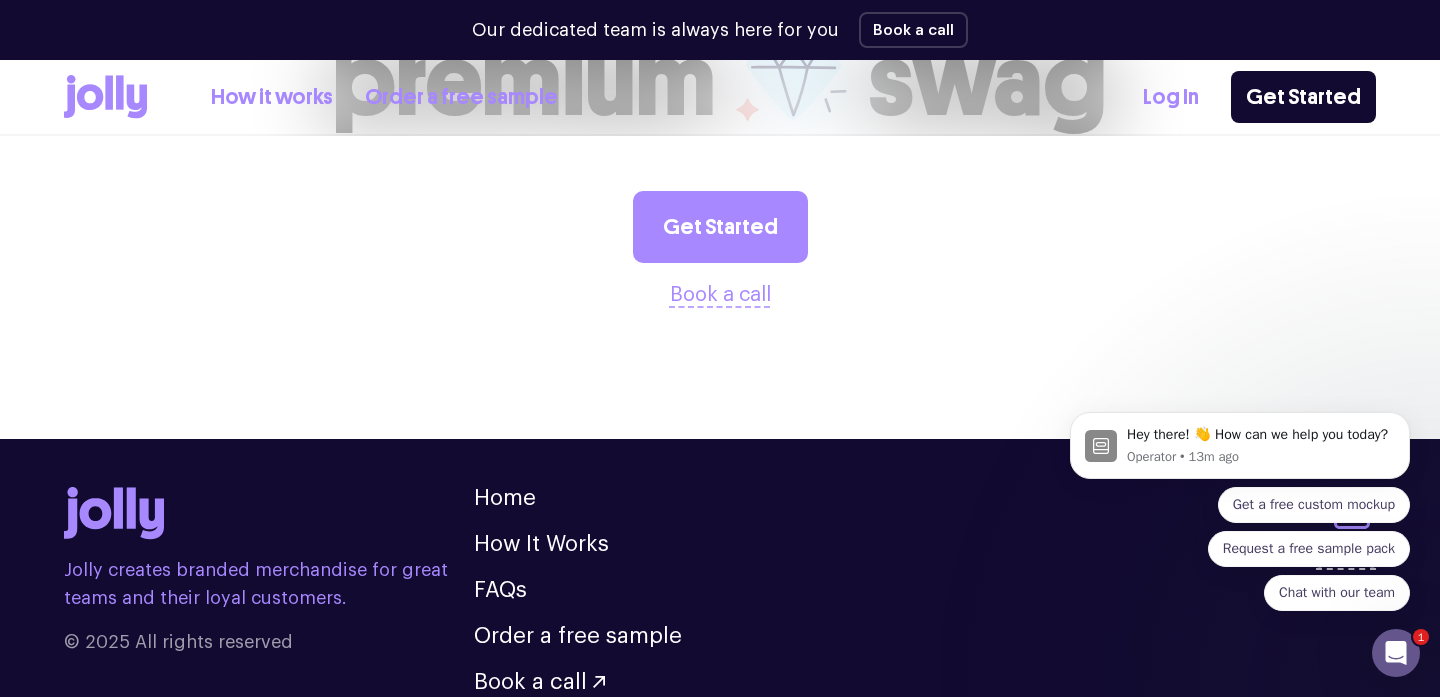 scroll, scrollTop: 2361, scrollLeft: 0, axis: vertical 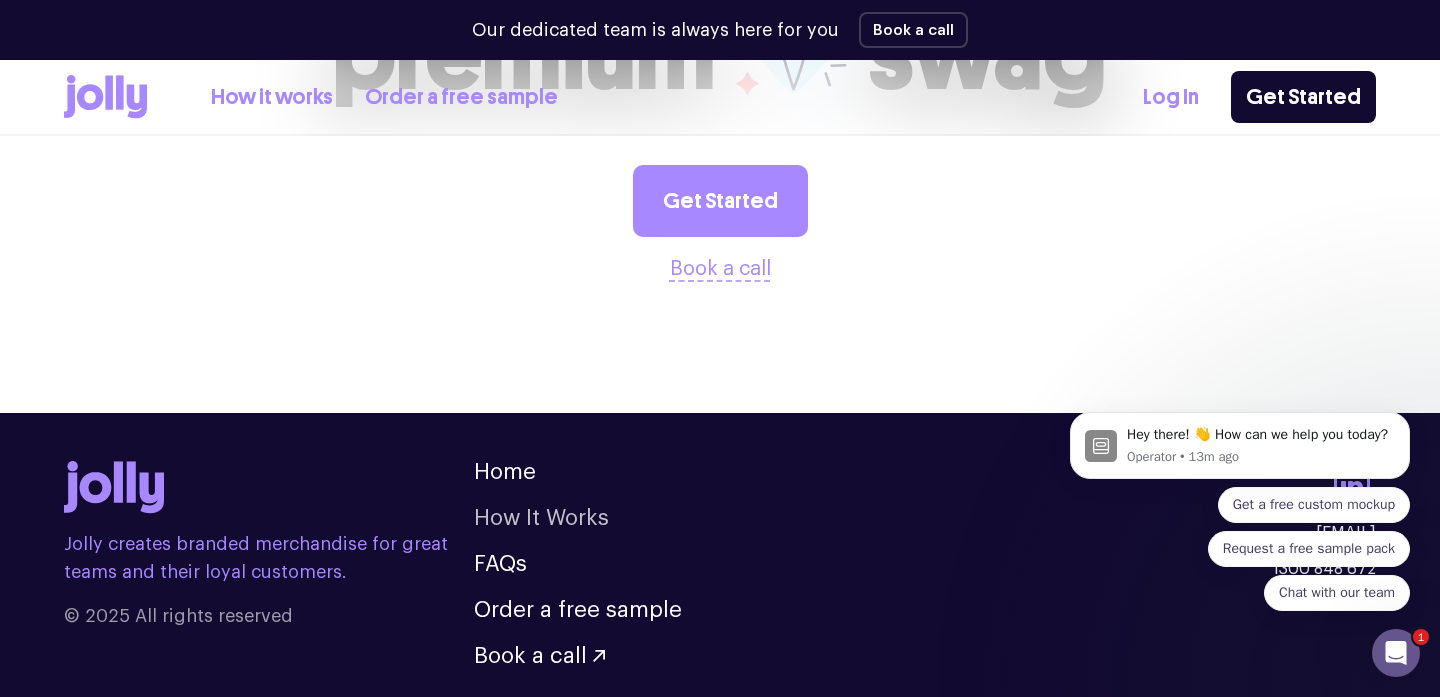 click on "How It Works" at bounding box center [541, 518] 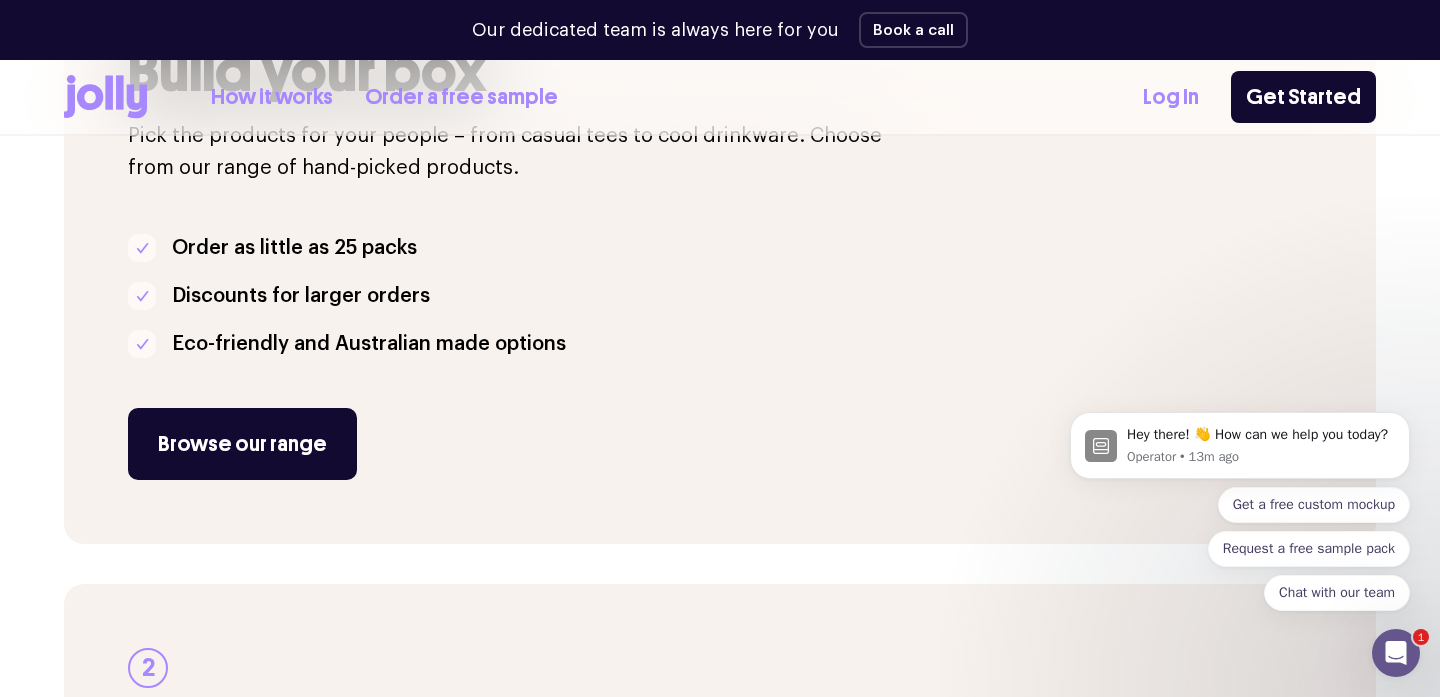 scroll, scrollTop: 534, scrollLeft: 0, axis: vertical 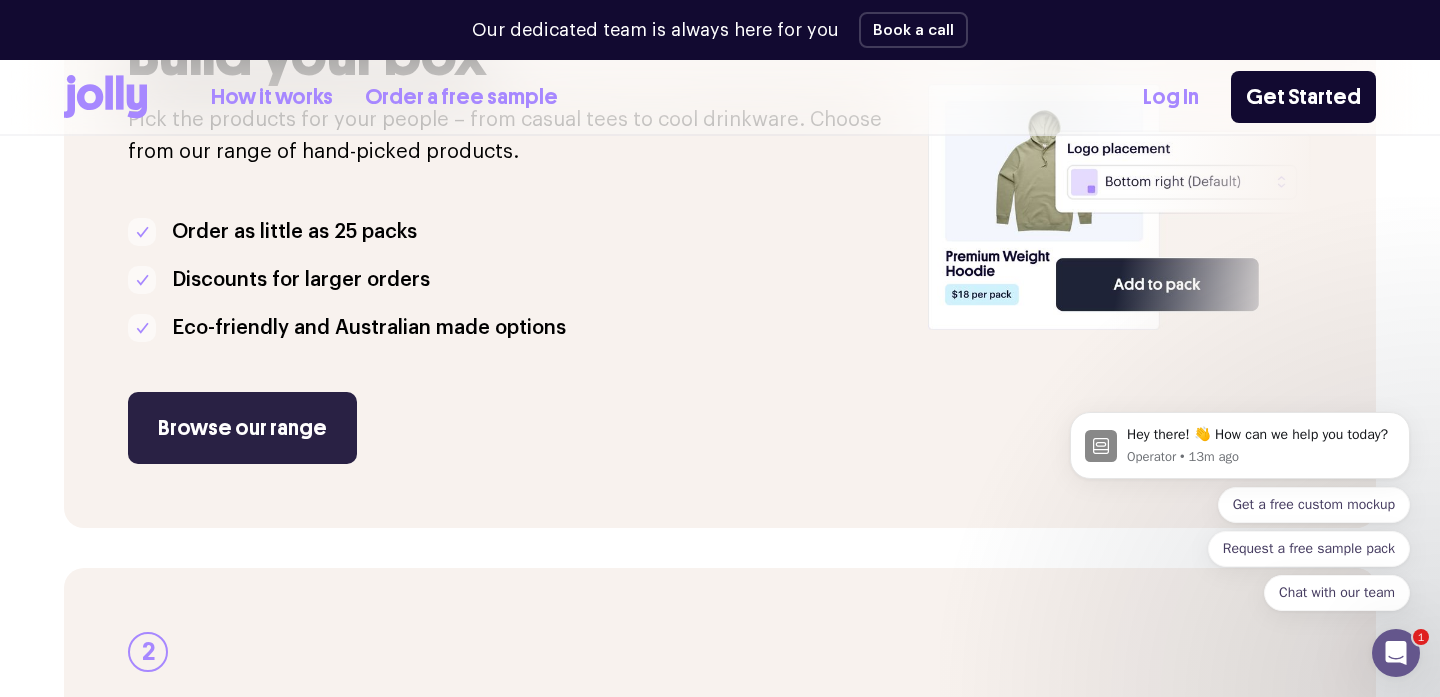 click on "Browse our range" at bounding box center [242, 428] 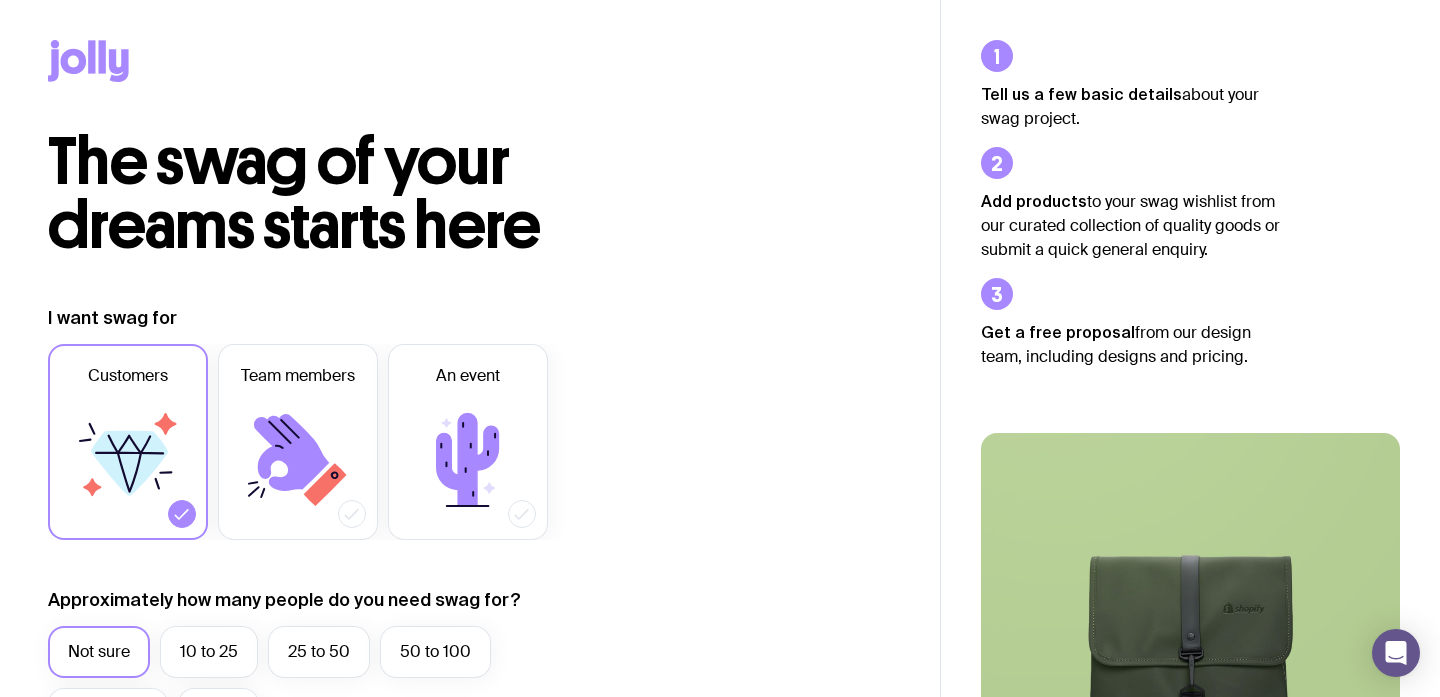 scroll, scrollTop: 218, scrollLeft: 0, axis: vertical 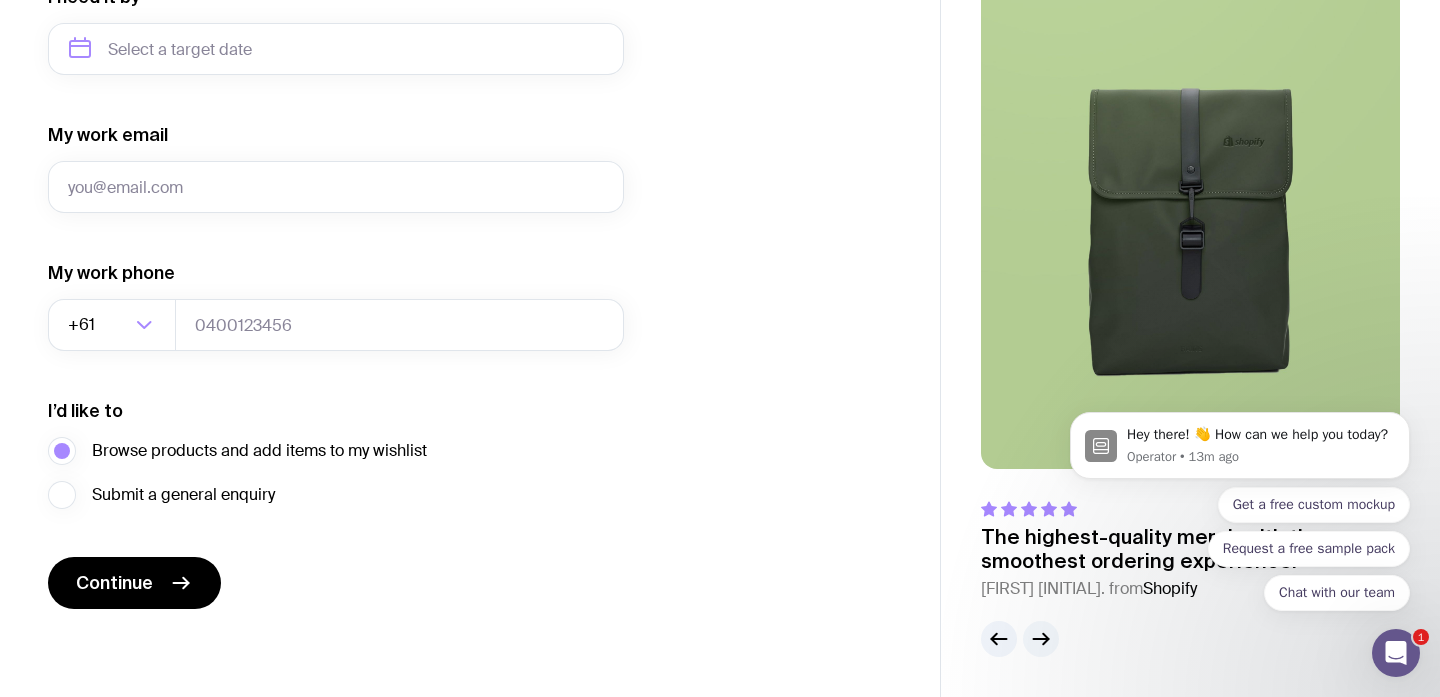 click 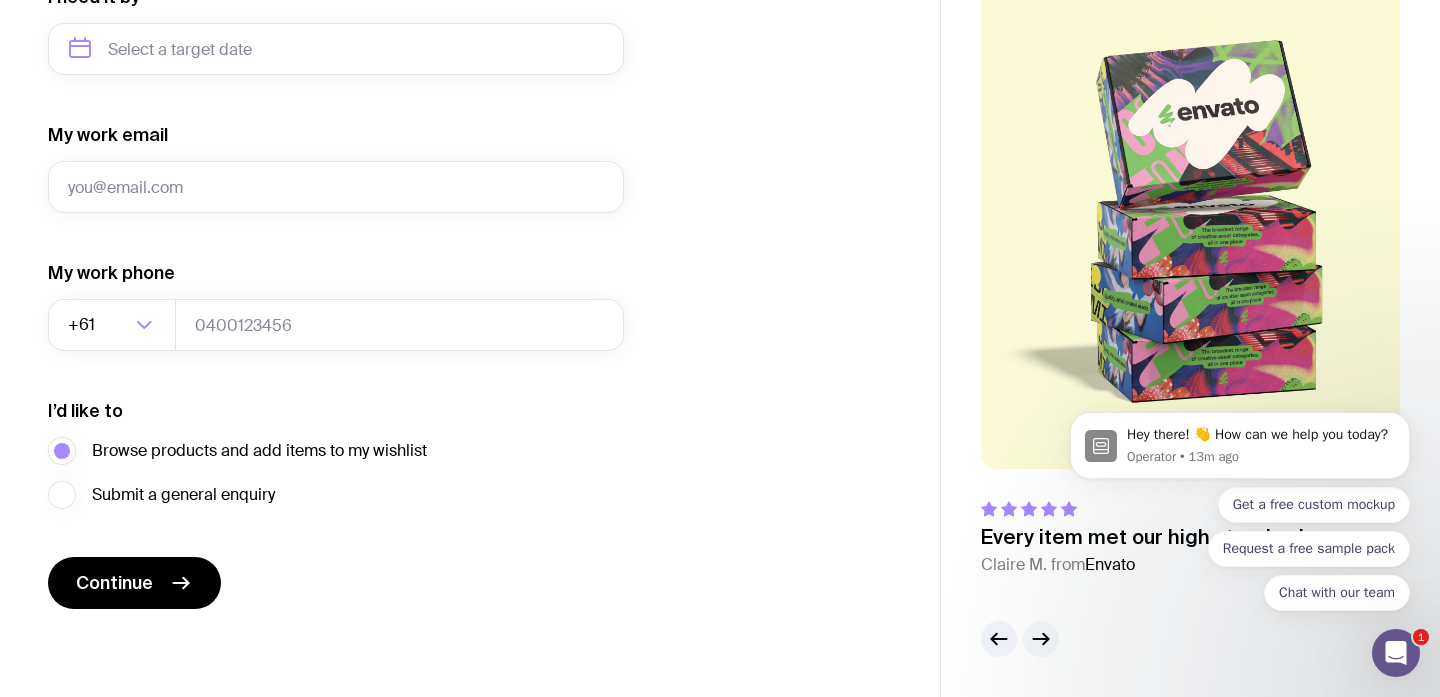 click 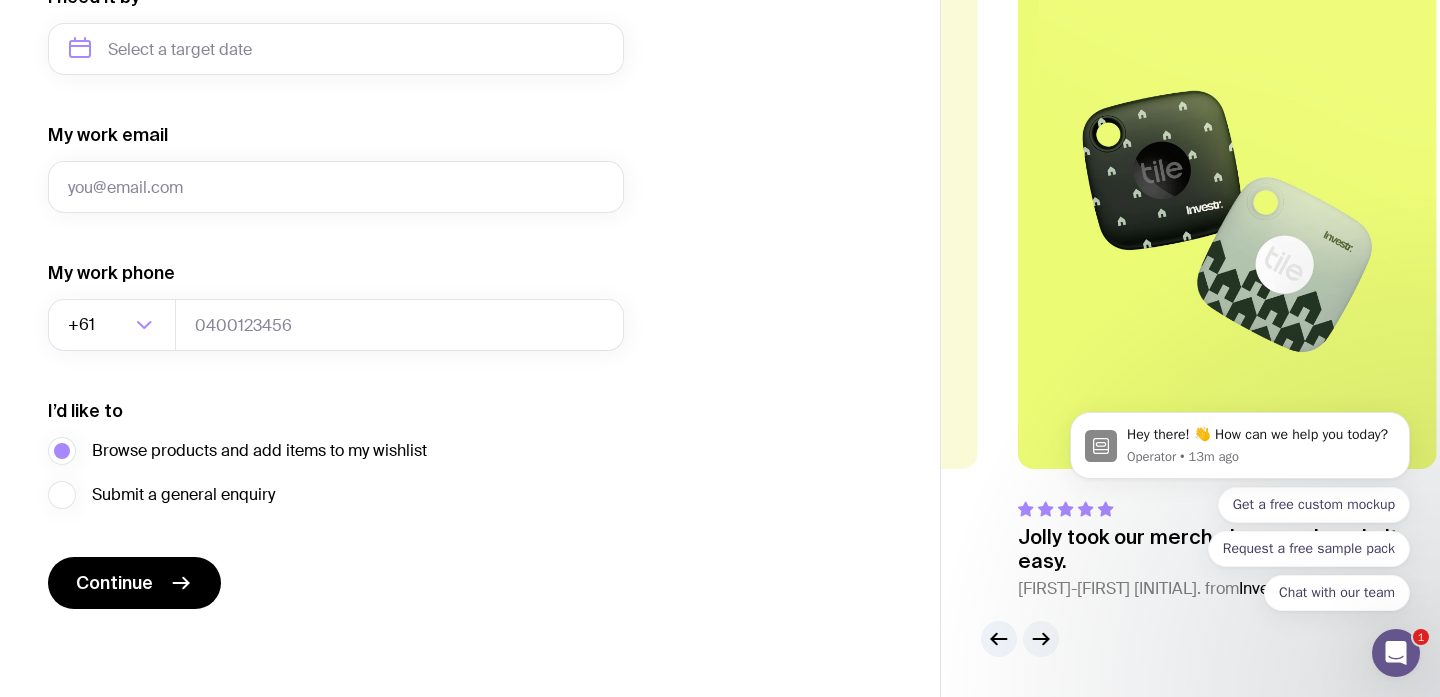 click 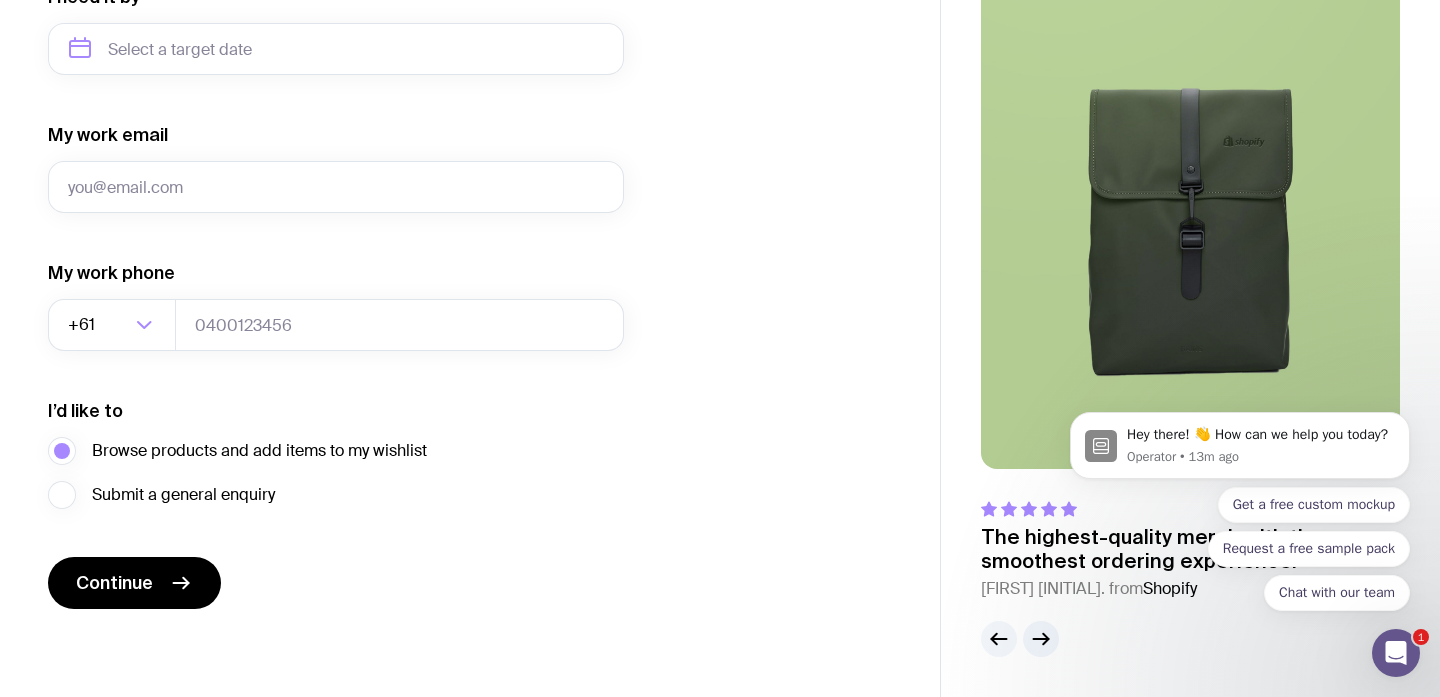 click 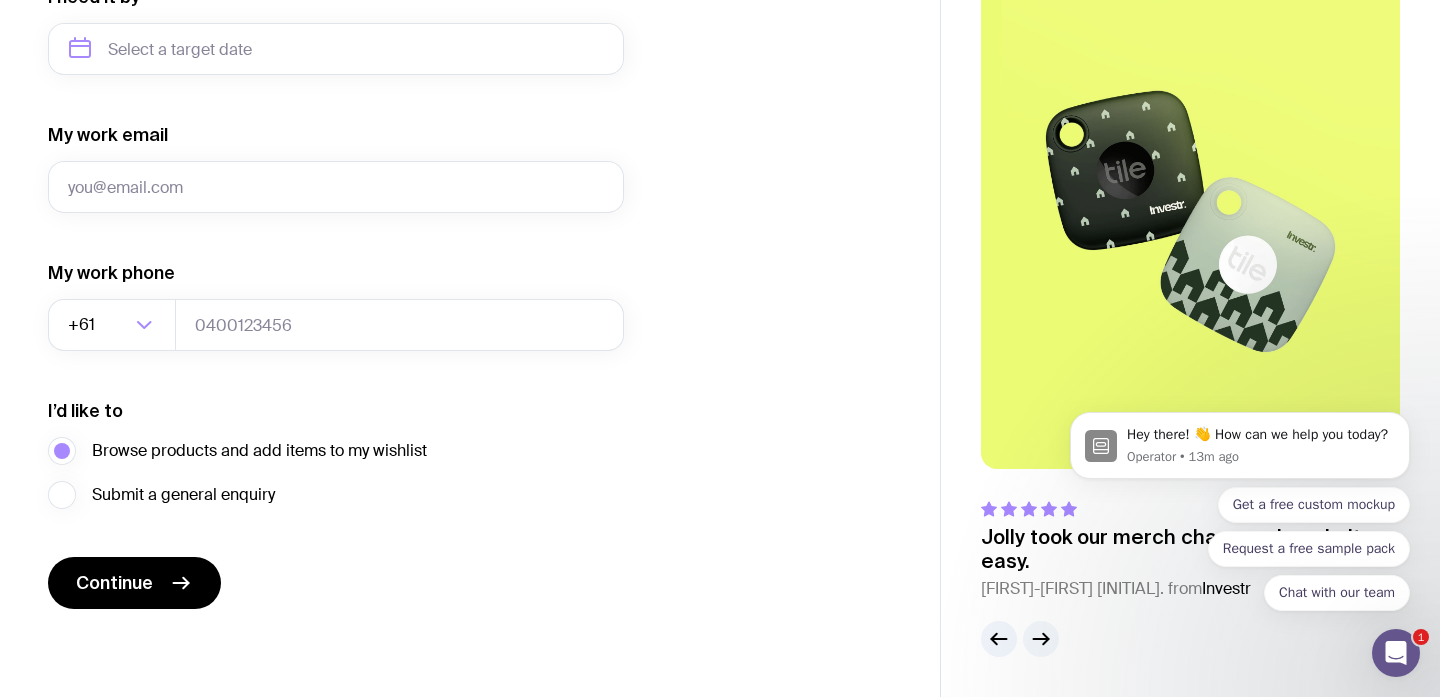 click 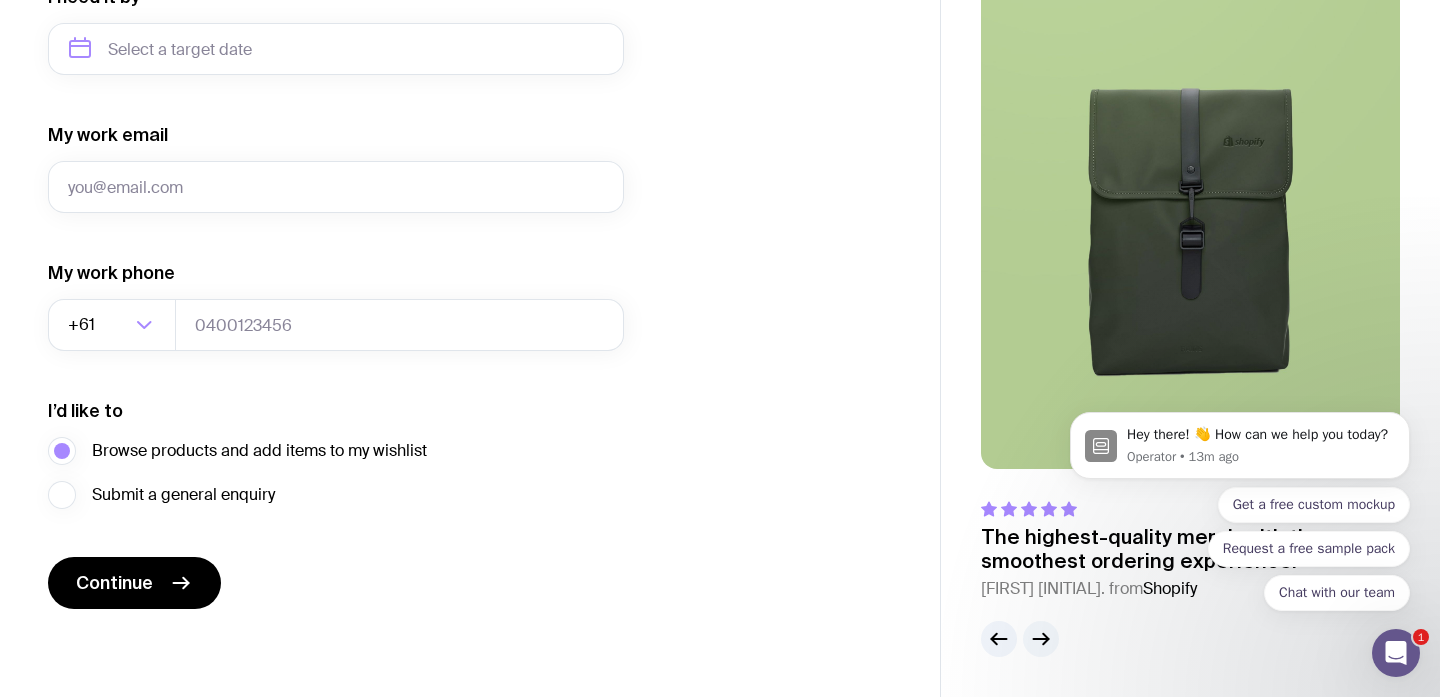 click 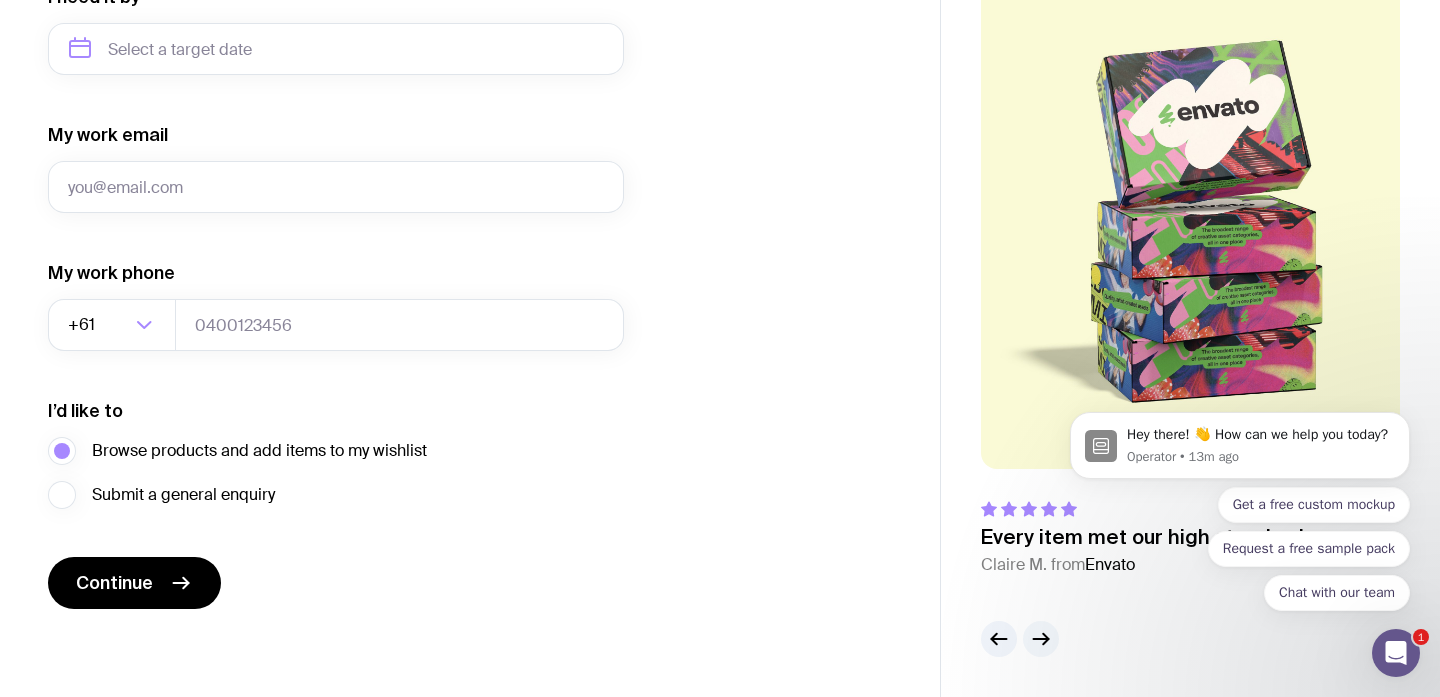 click 